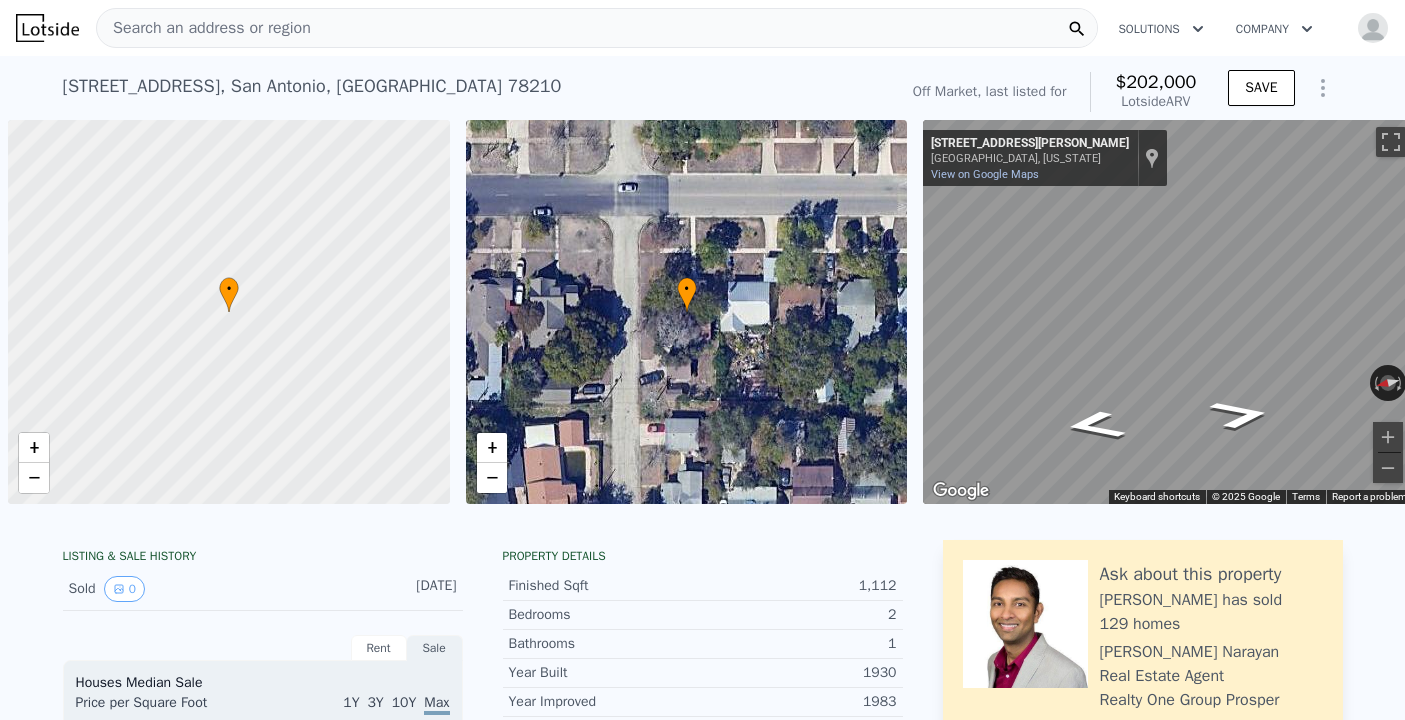 scroll, scrollTop: 0, scrollLeft: 0, axis: both 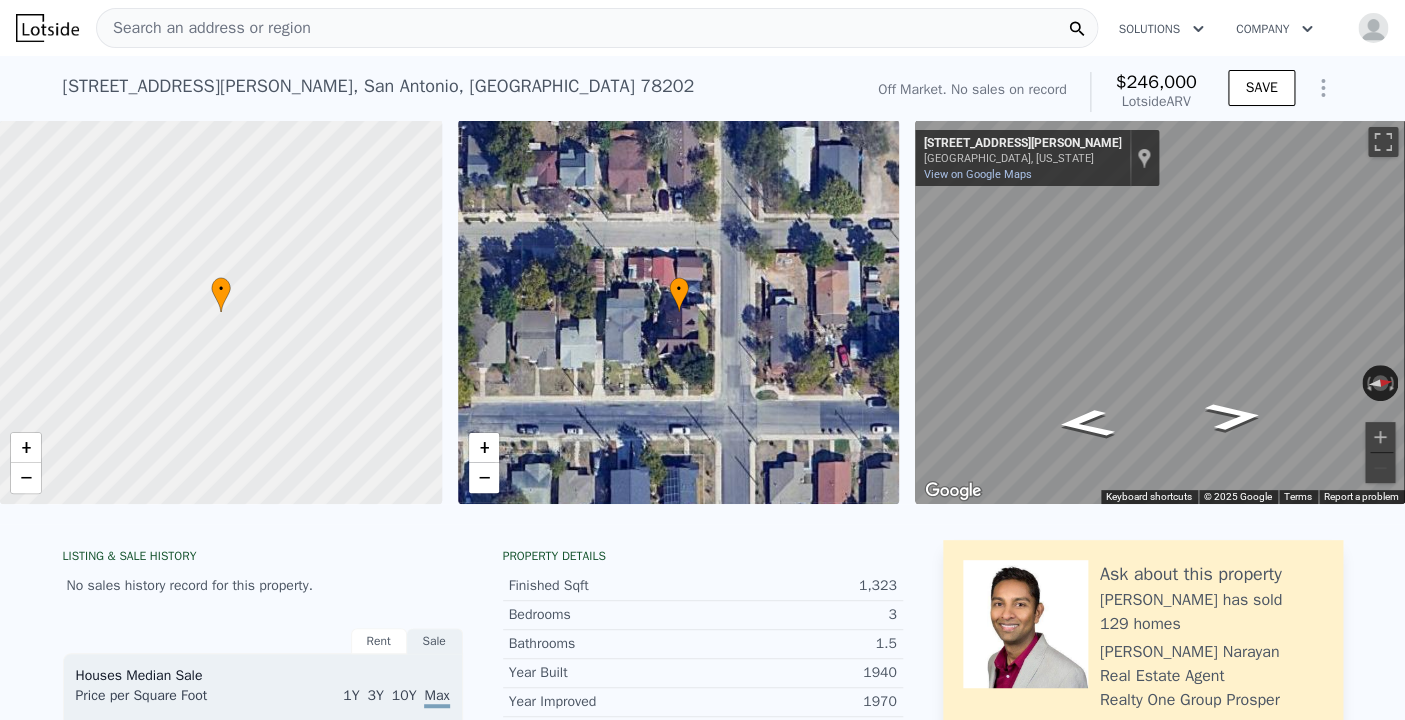 click on "Search an address or region" at bounding box center [204, 28] 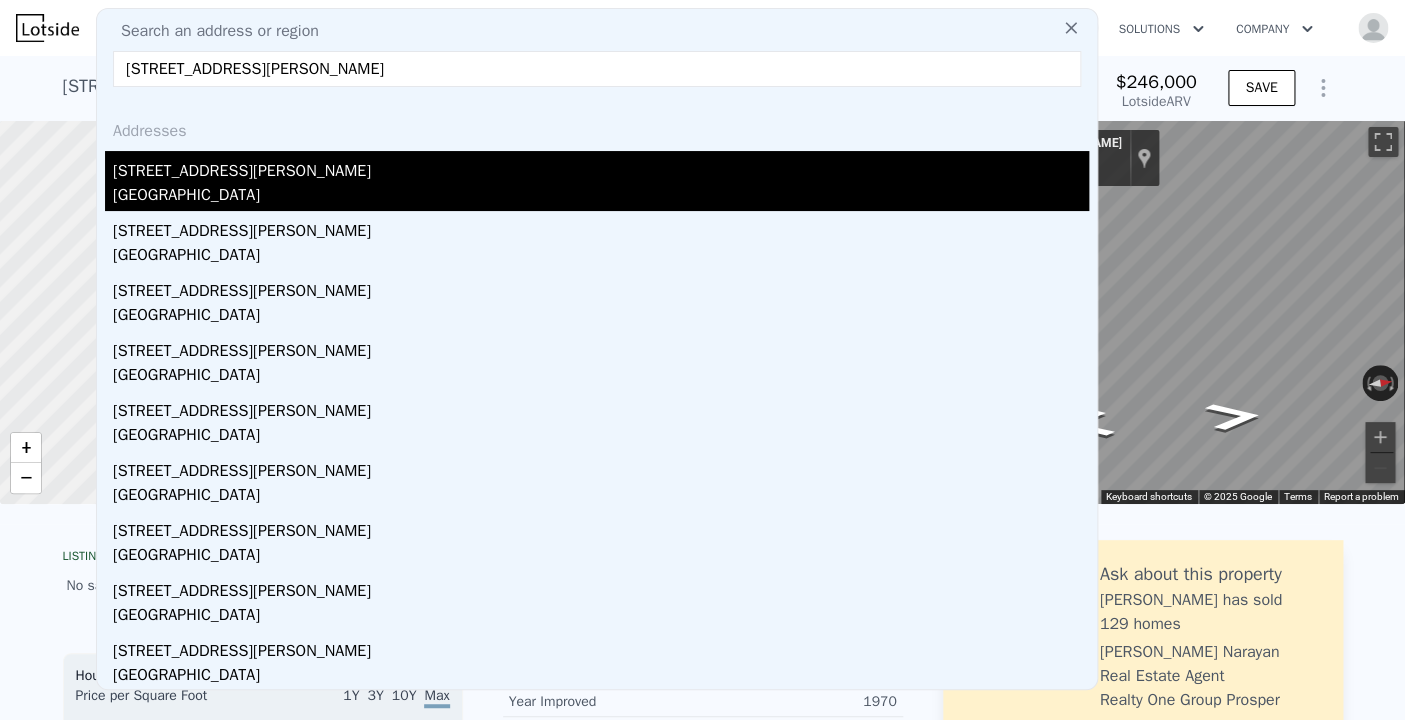 type on "307 Betty Jean St San Antonio, TX 78223" 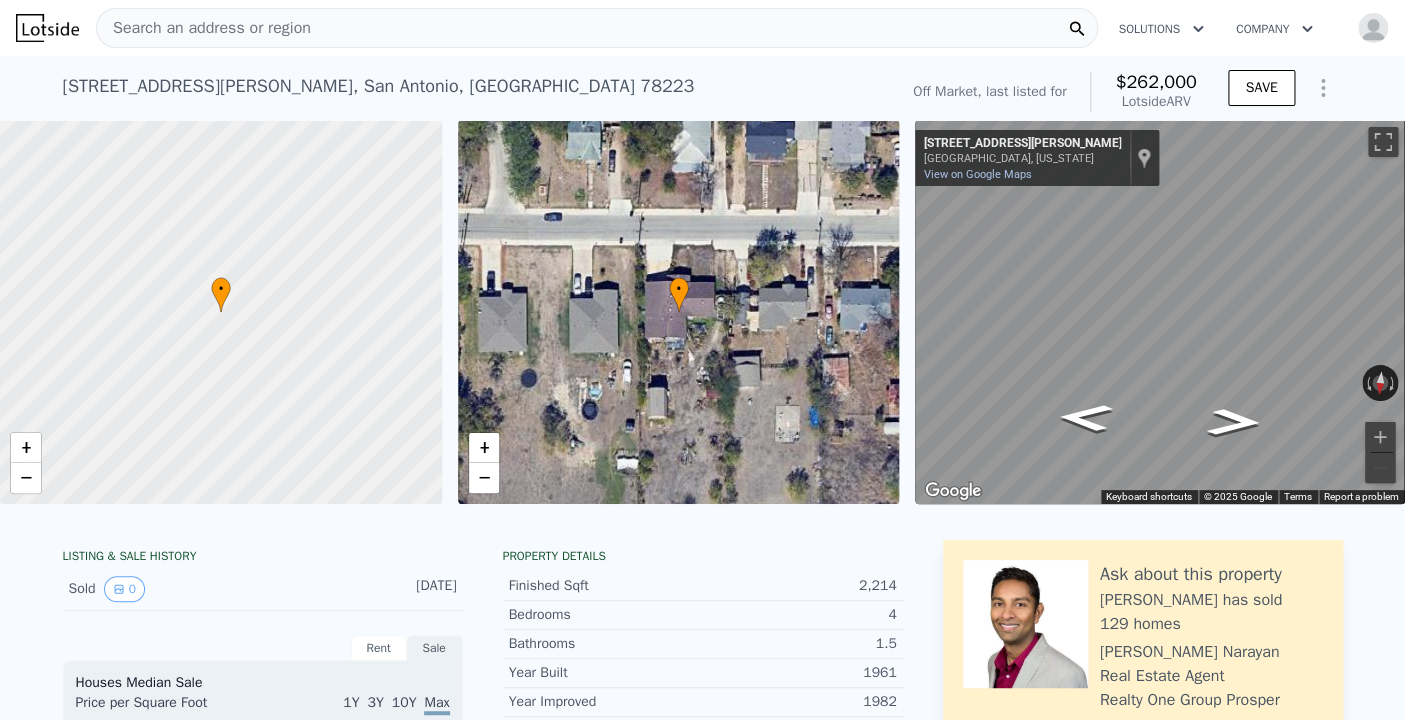 click on "Search an address or region" at bounding box center [204, 28] 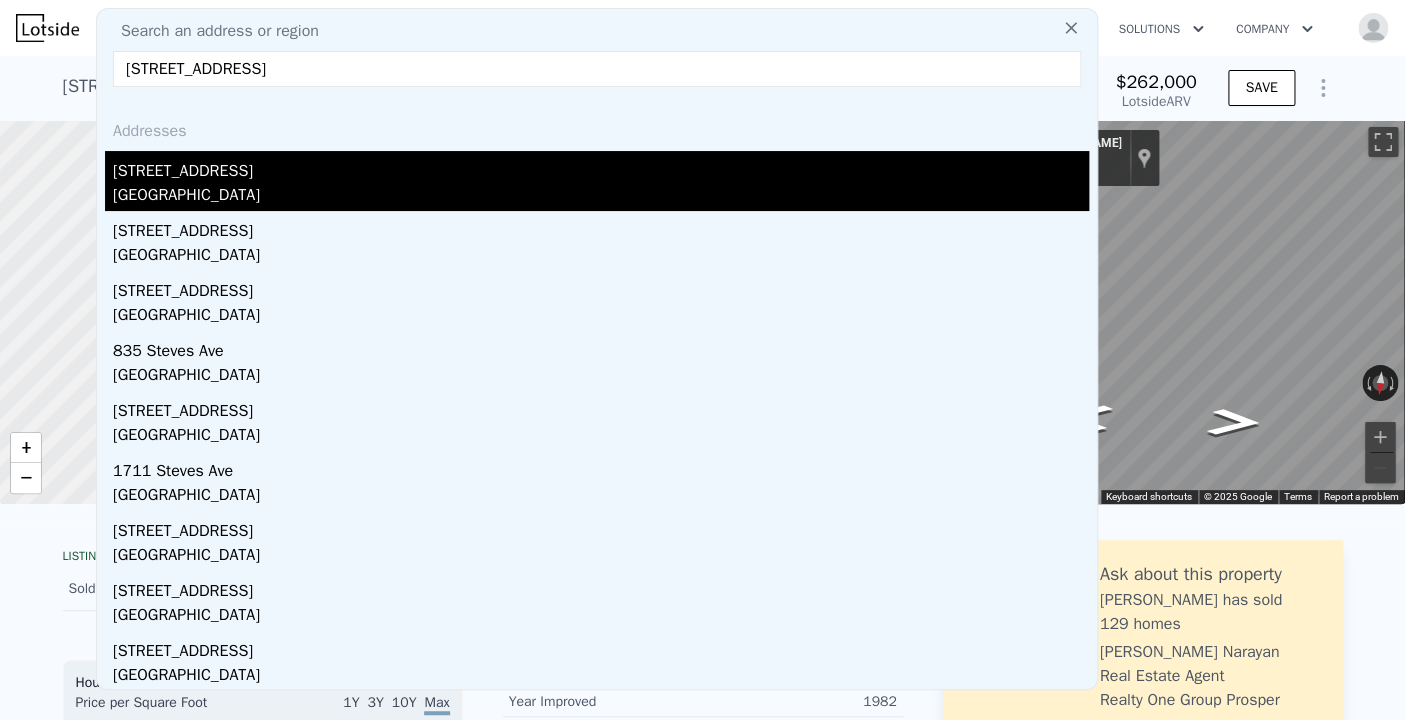 type on "1038 Steves Ave, San Antonio, TX 78210" 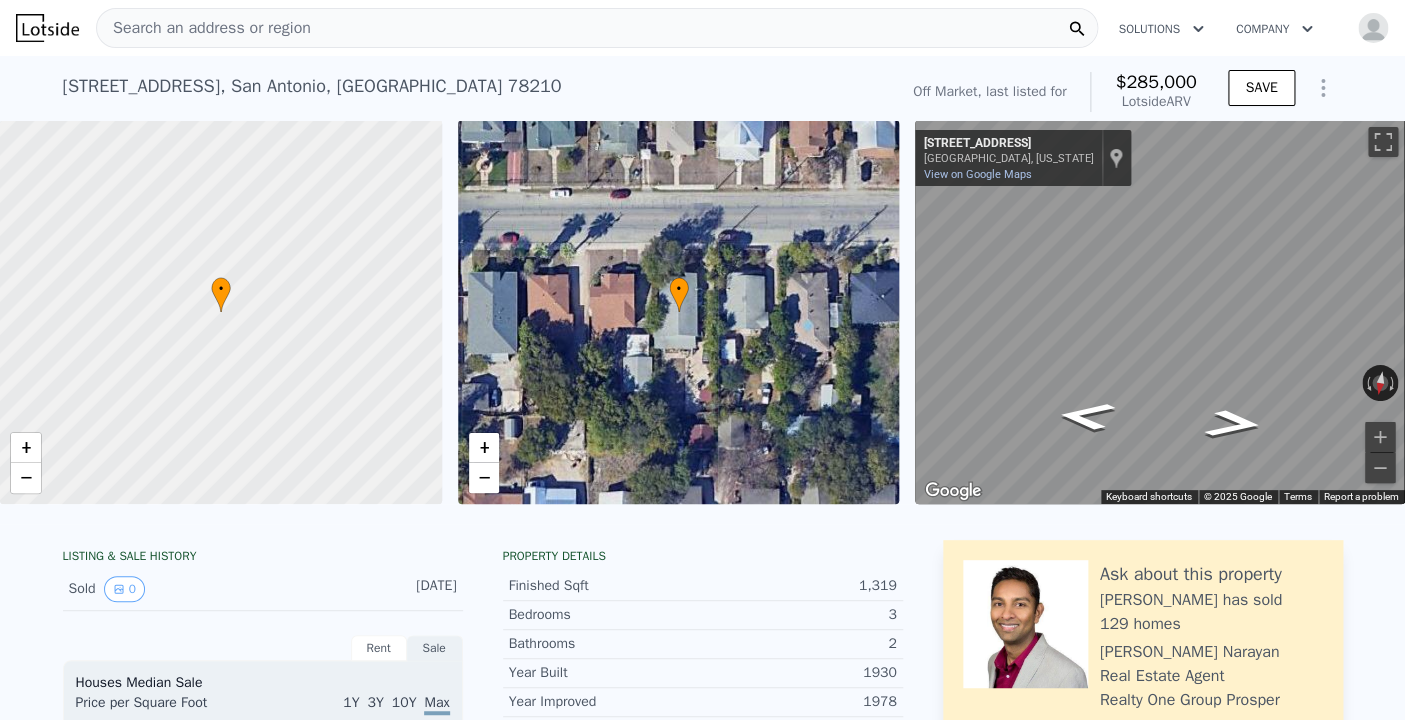 click on "Search an address or region" at bounding box center (204, 28) 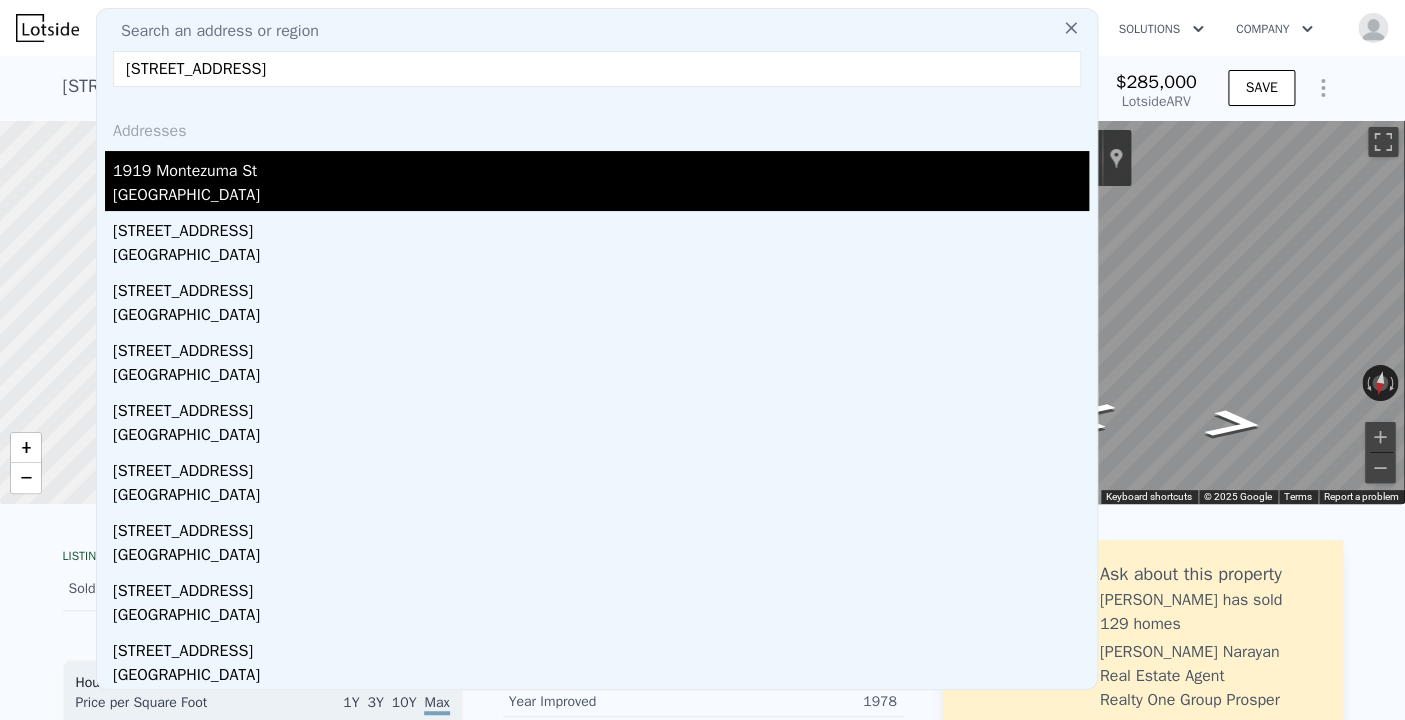 type on "1919 Montezuma St, San Antonio, TX 78207" 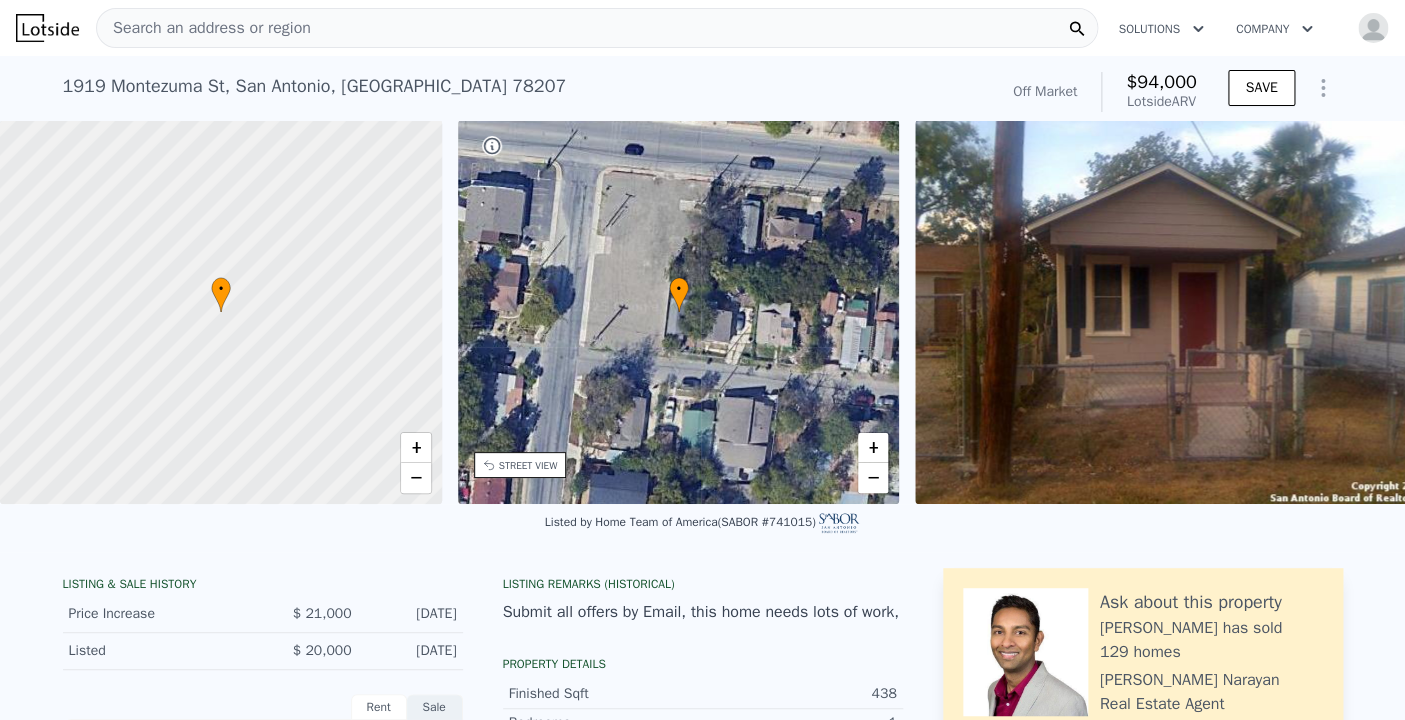 click at bounding box center [1171, 312] 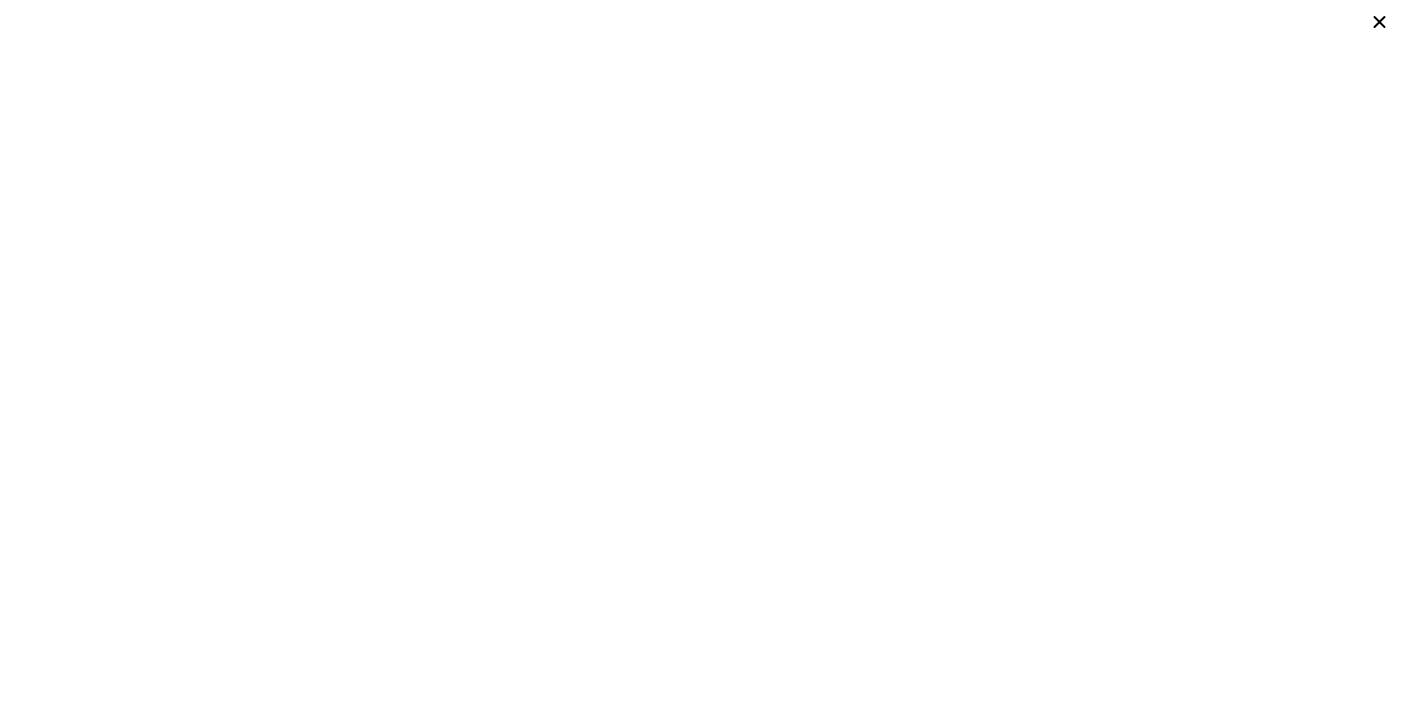 type on "2" 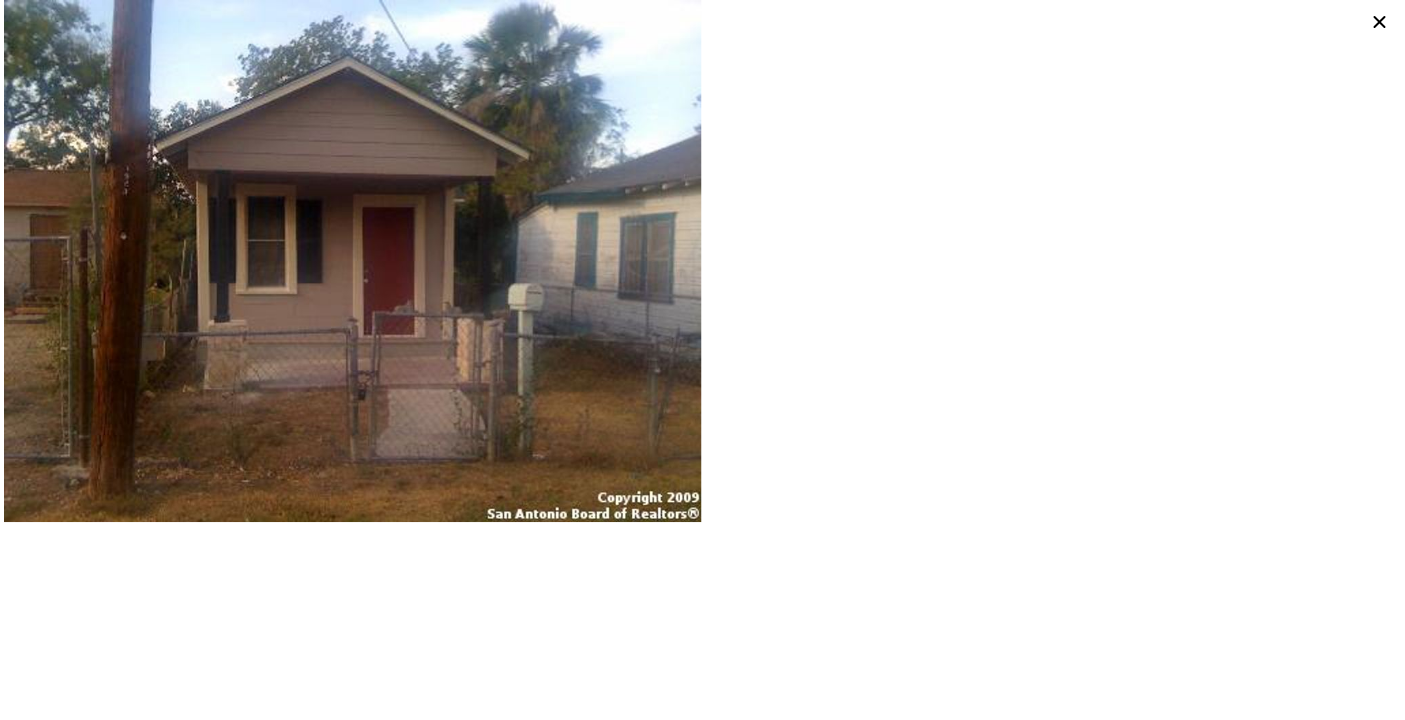 type on "1" 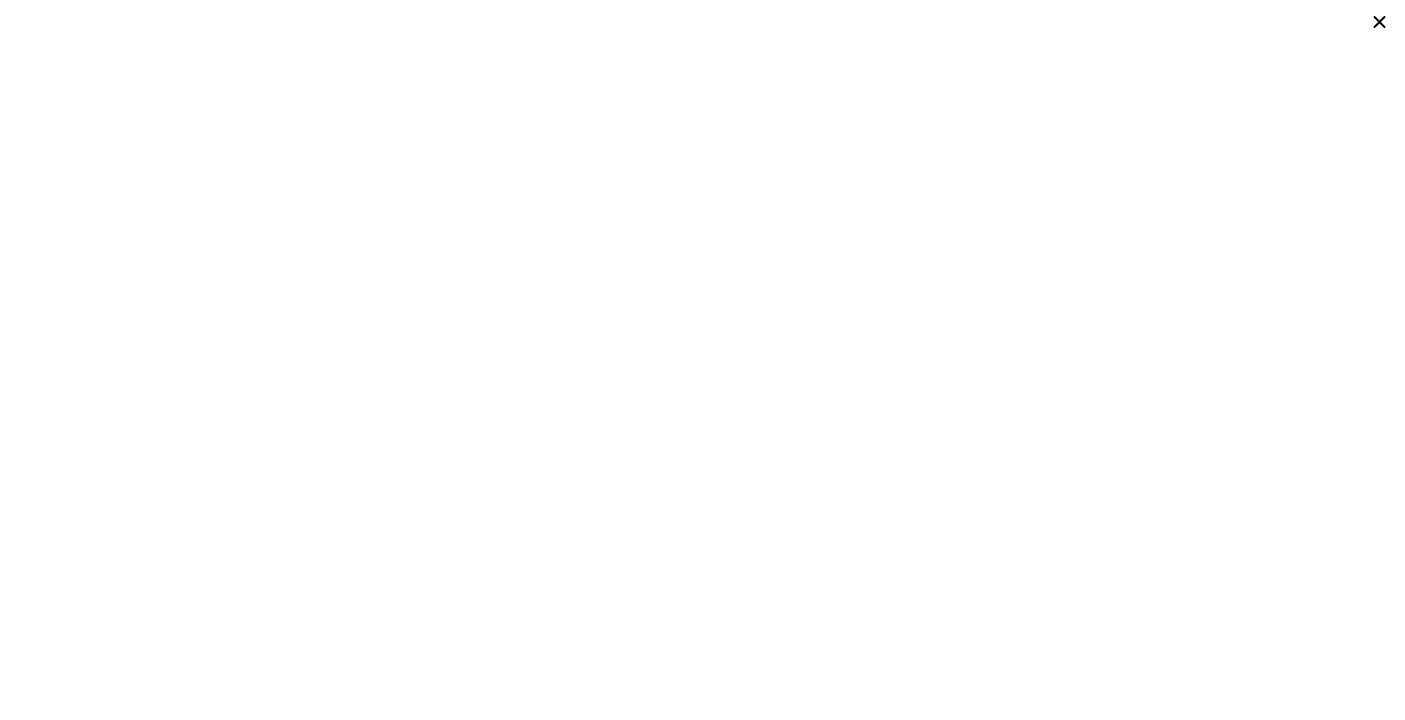 type on "2" 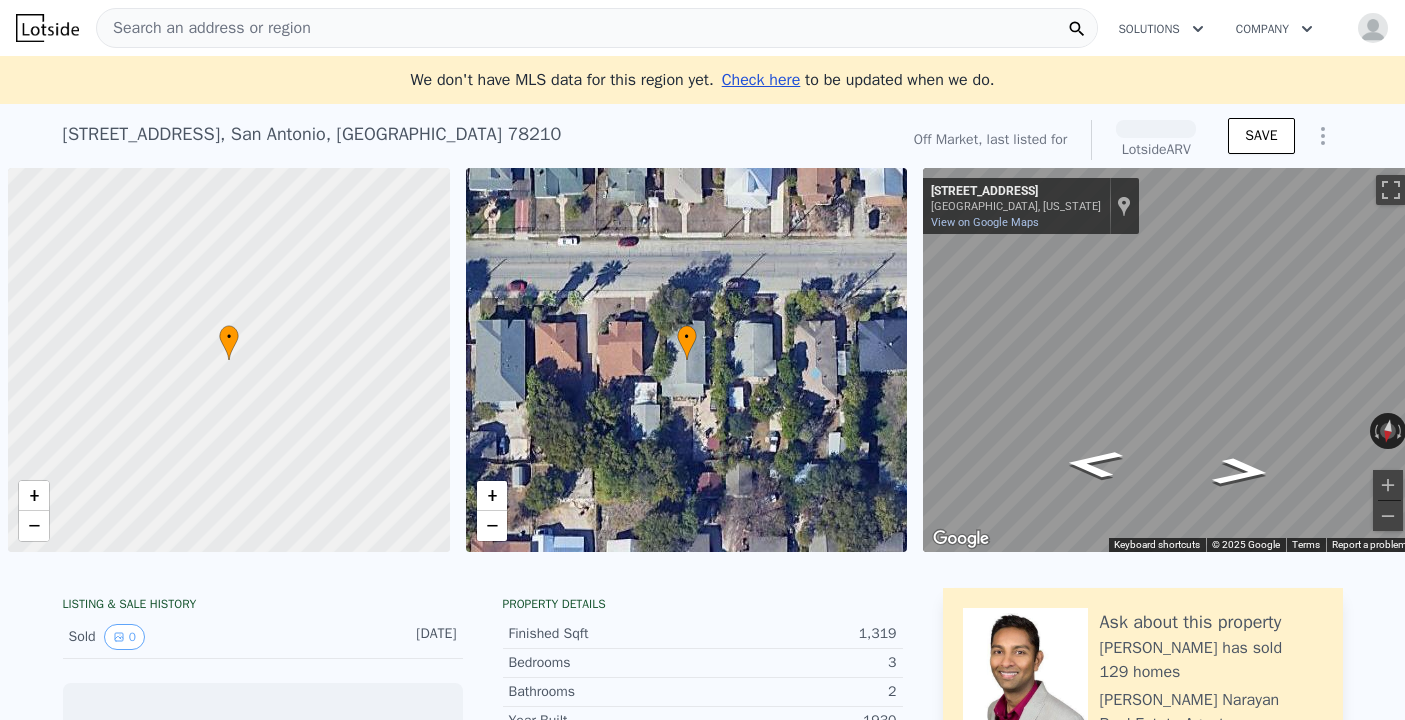 scroll, scrollTop: 0, scrollLeft: 0, axis: both 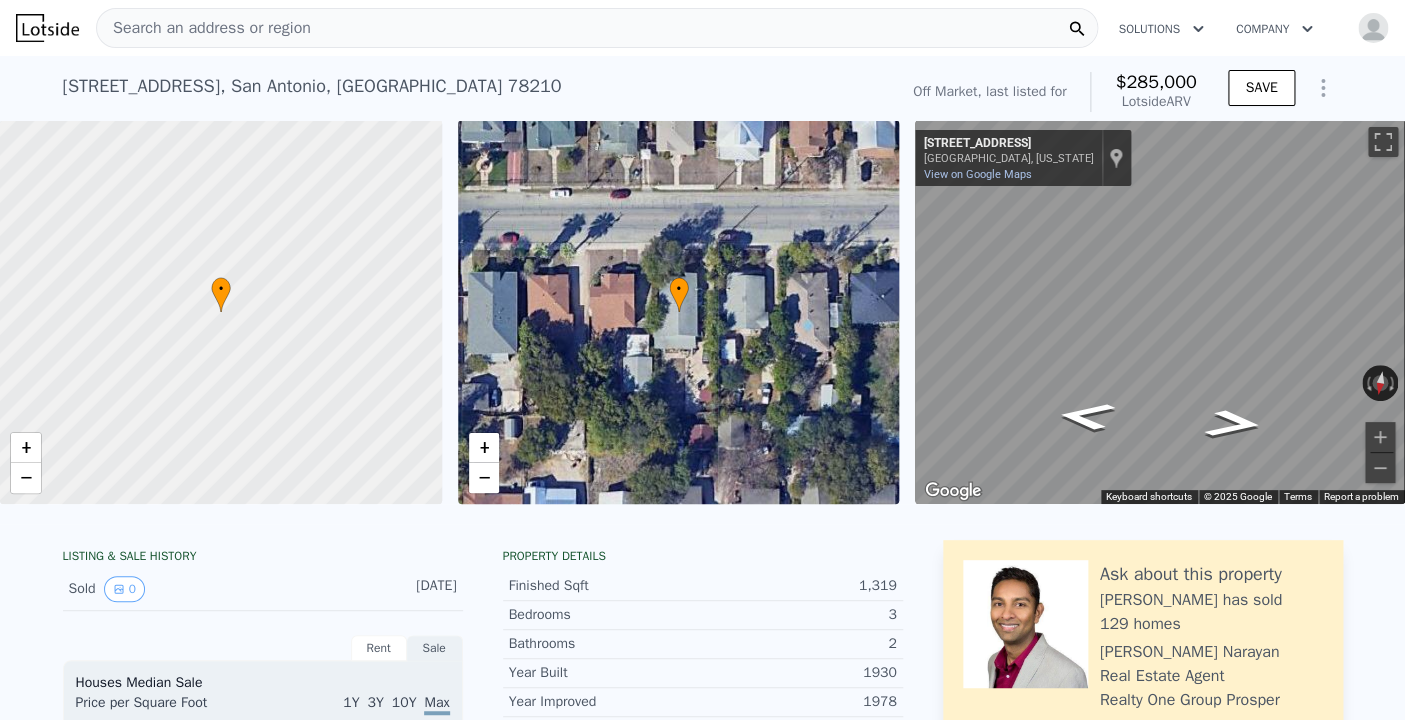 click on "Search an address or region" at bounding box center [204, 28] 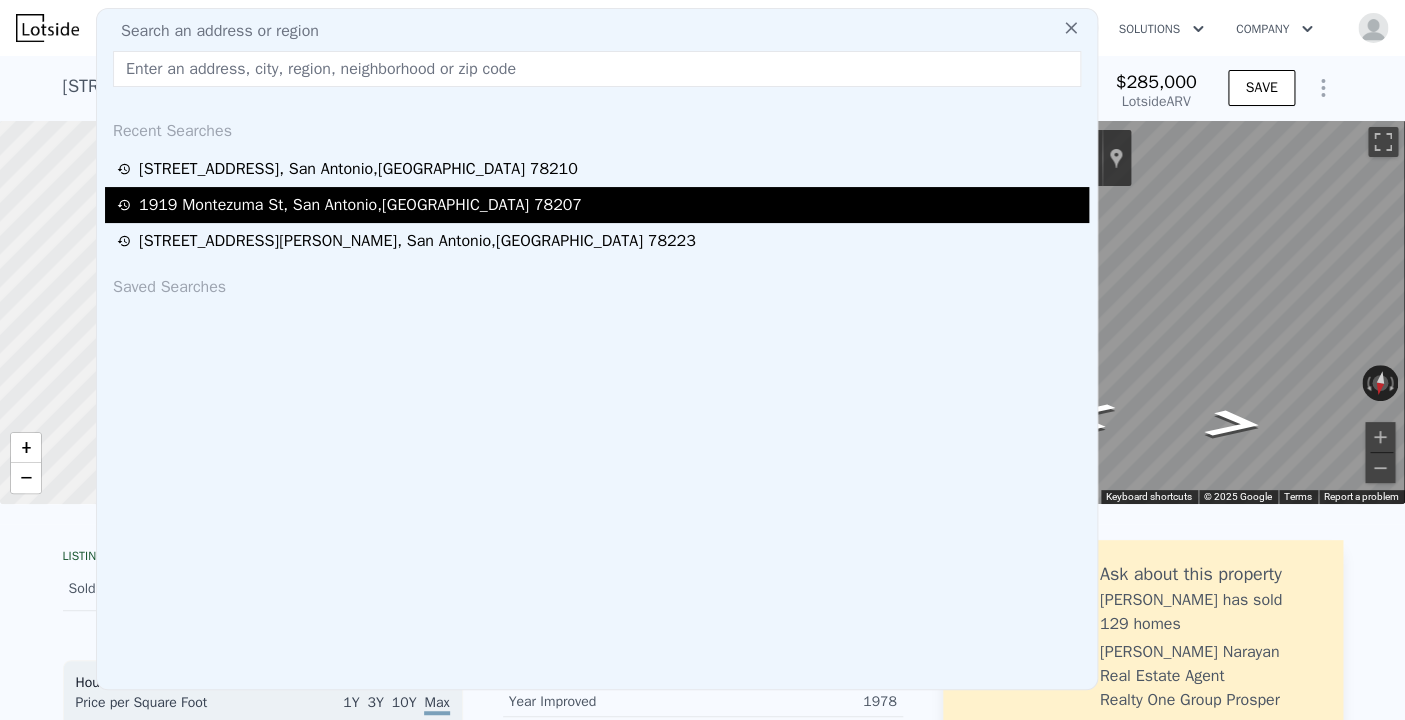 click on "[STREET_ADDRESS]" at bounding box center (360, 205) 